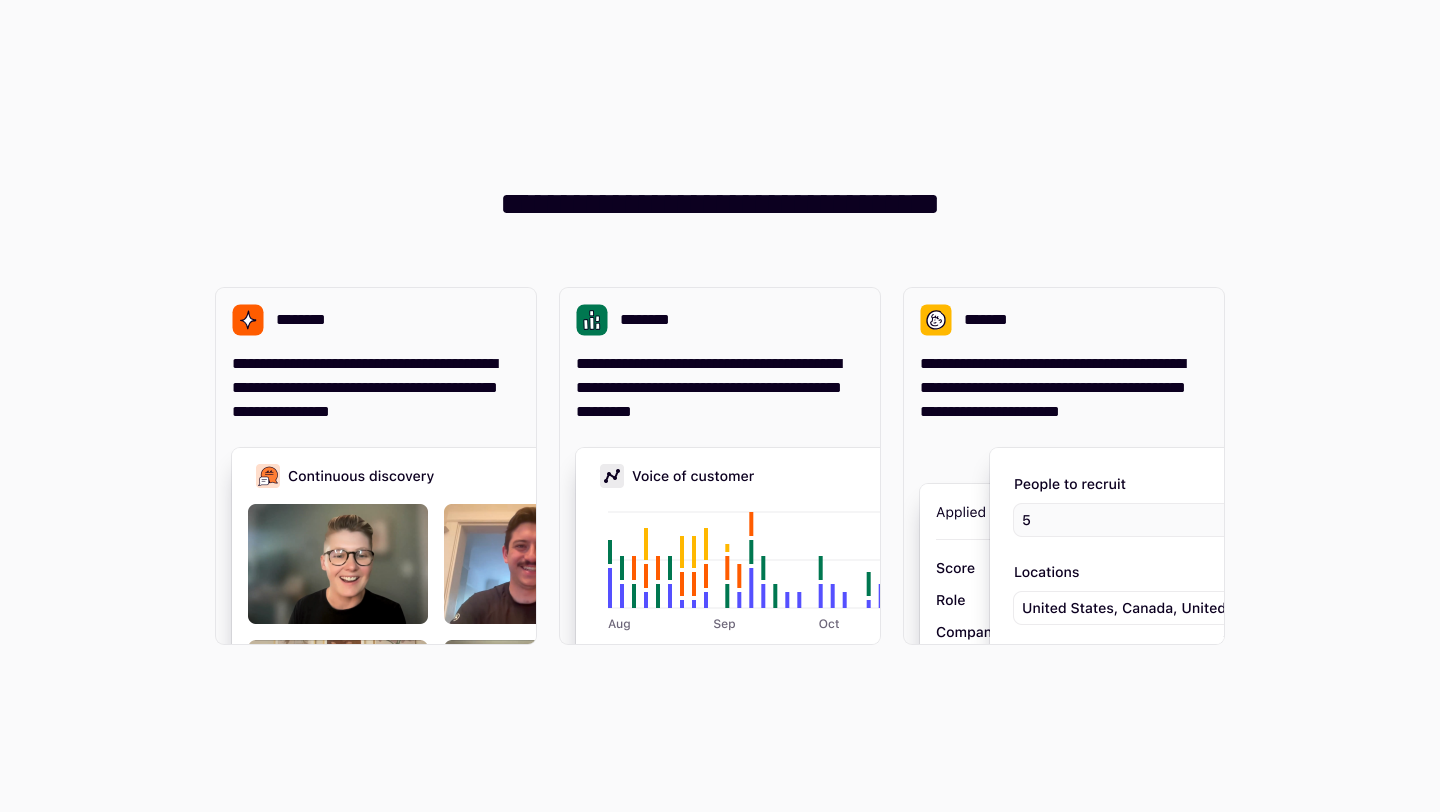 scroll, scrollTop: 0, scrollLeft: 0, axis: both 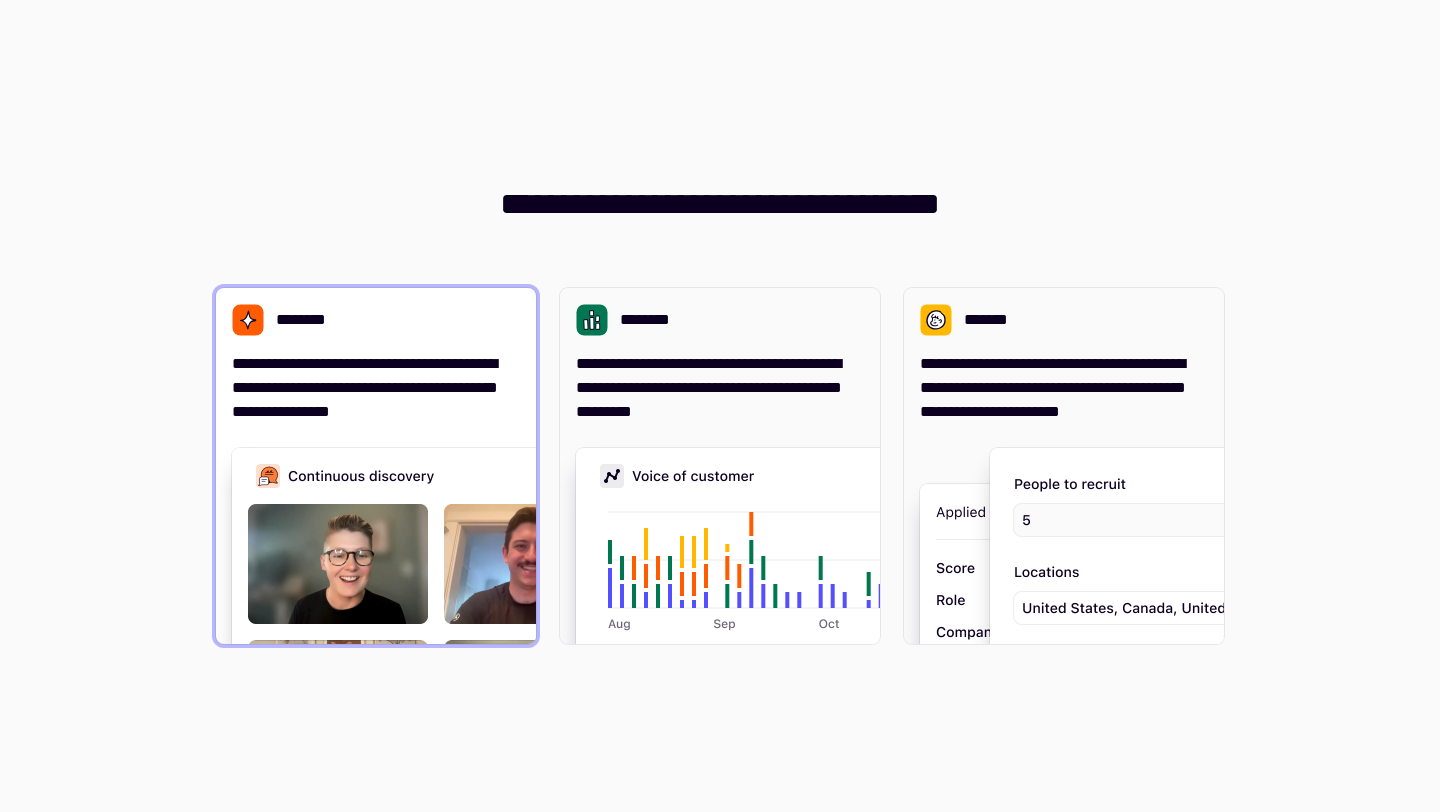 click at bounding box center [532, 648] 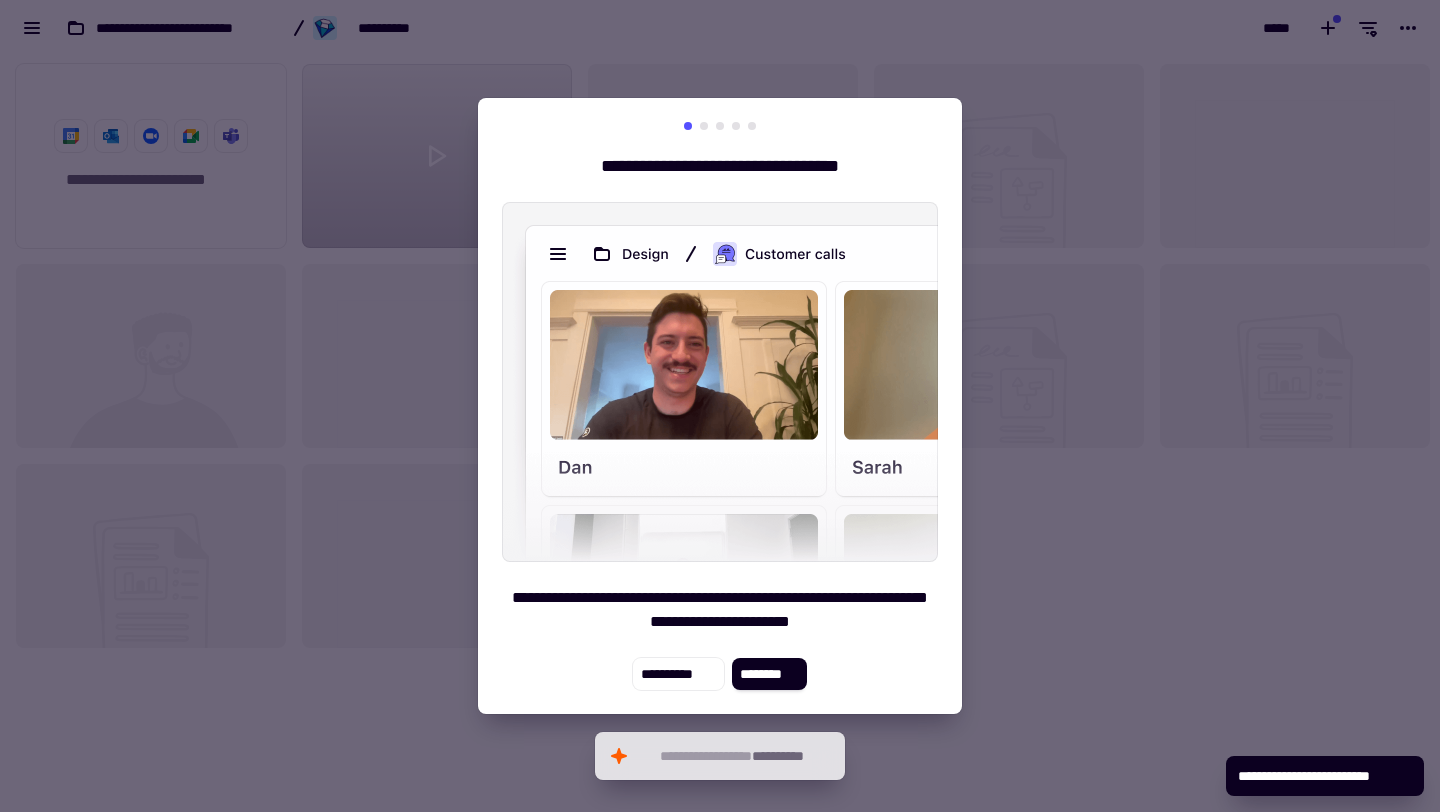 scroll, scrollTop: 16, scrollLeft: 16, axis: both 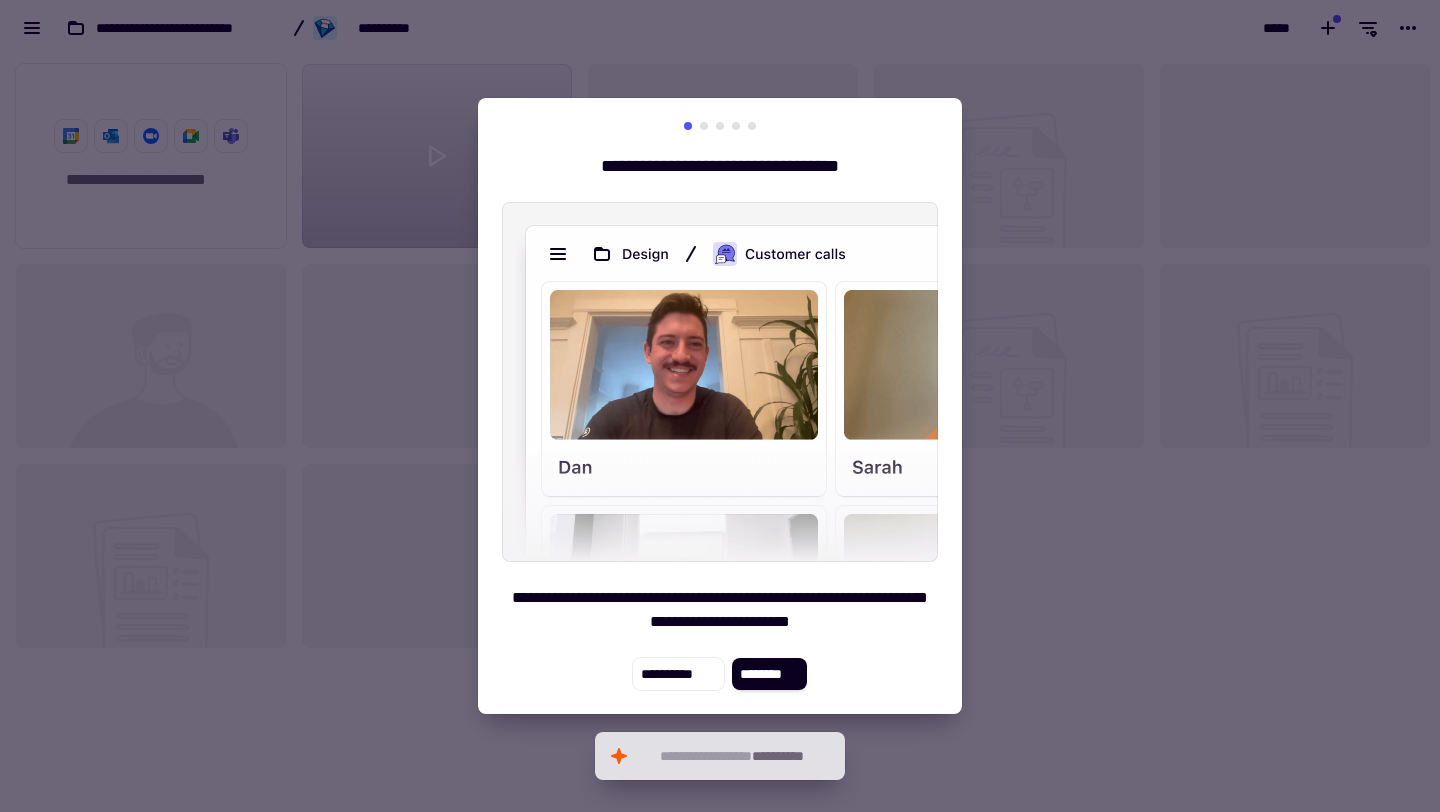click at bounding box center [720, 406] 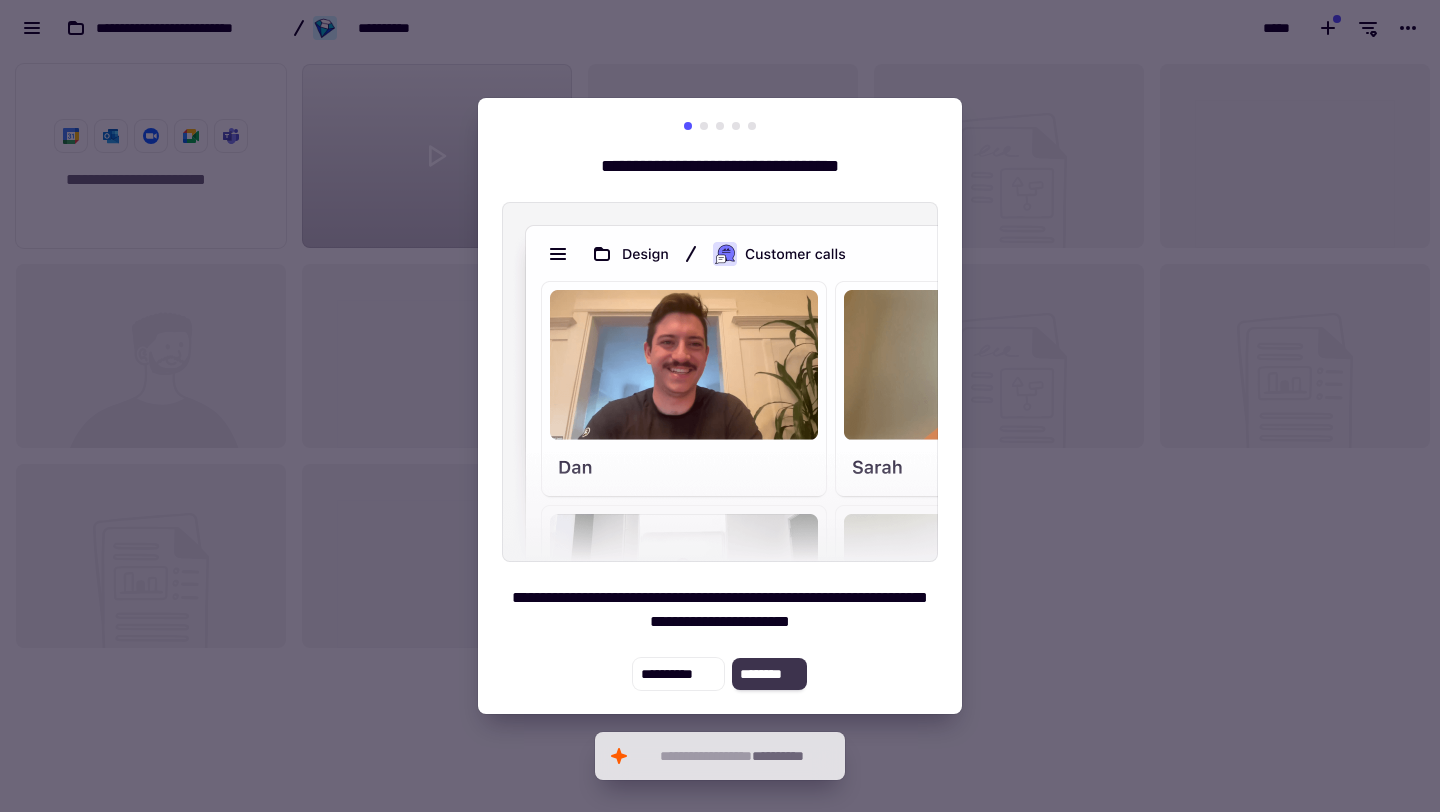 click on "********" 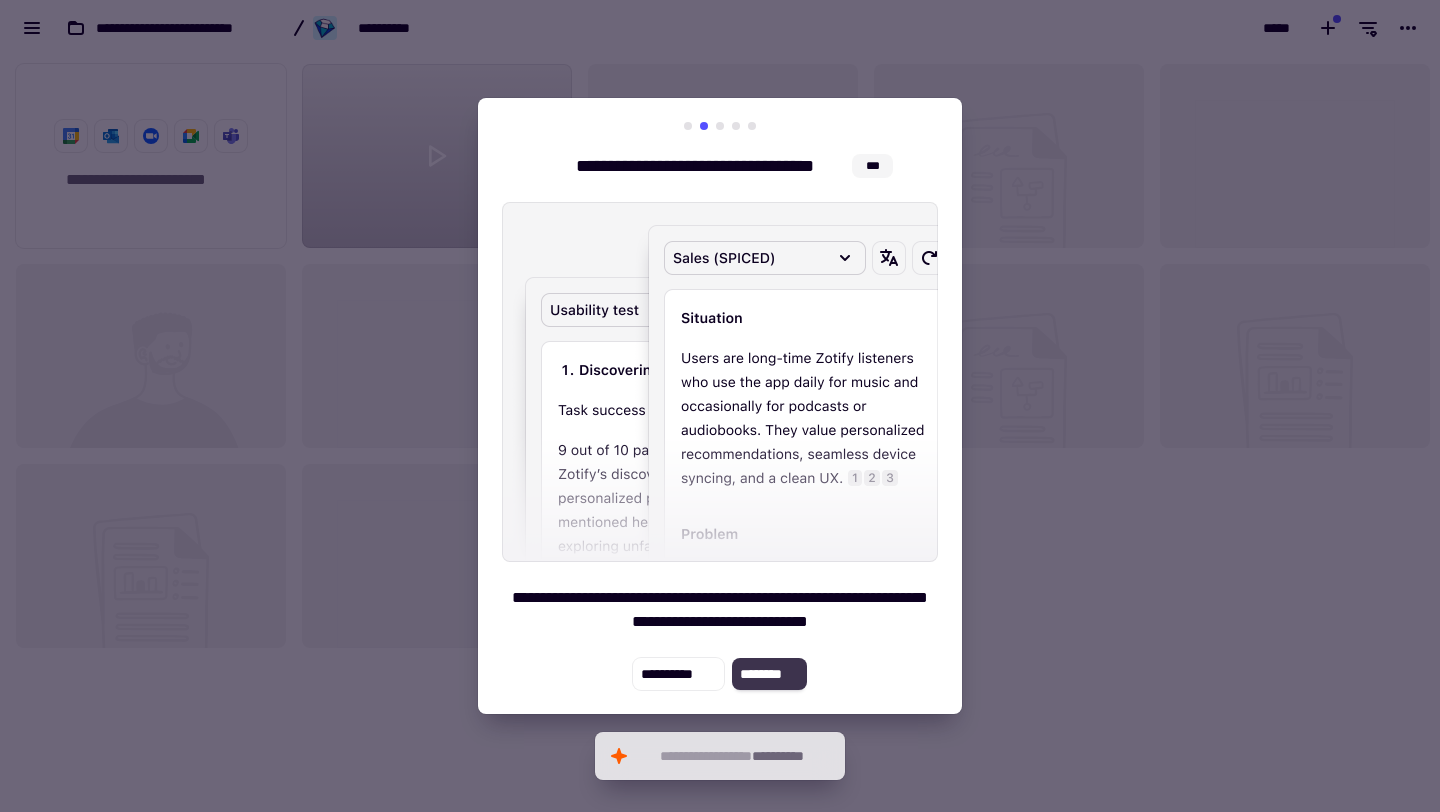 click on "********" 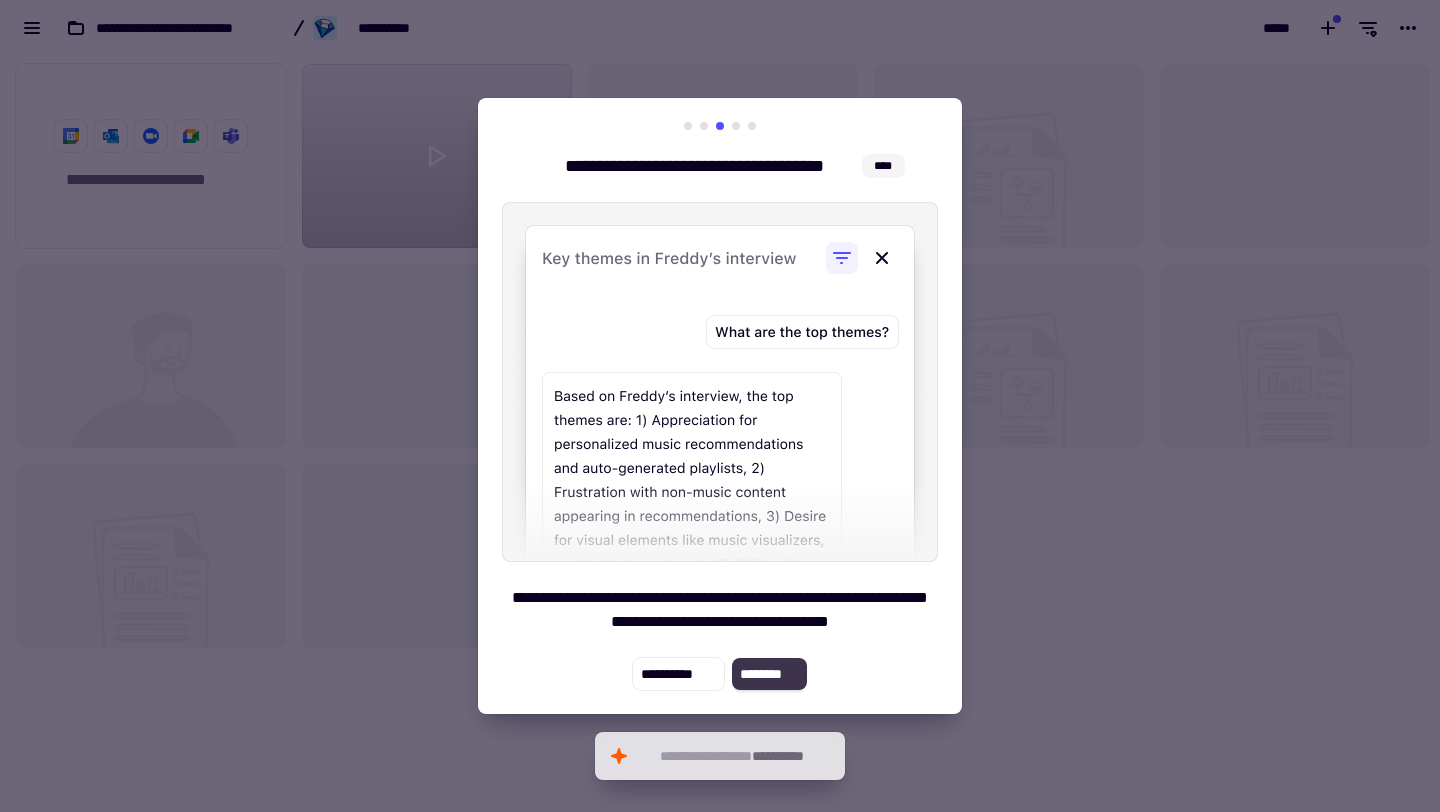 click on "********" 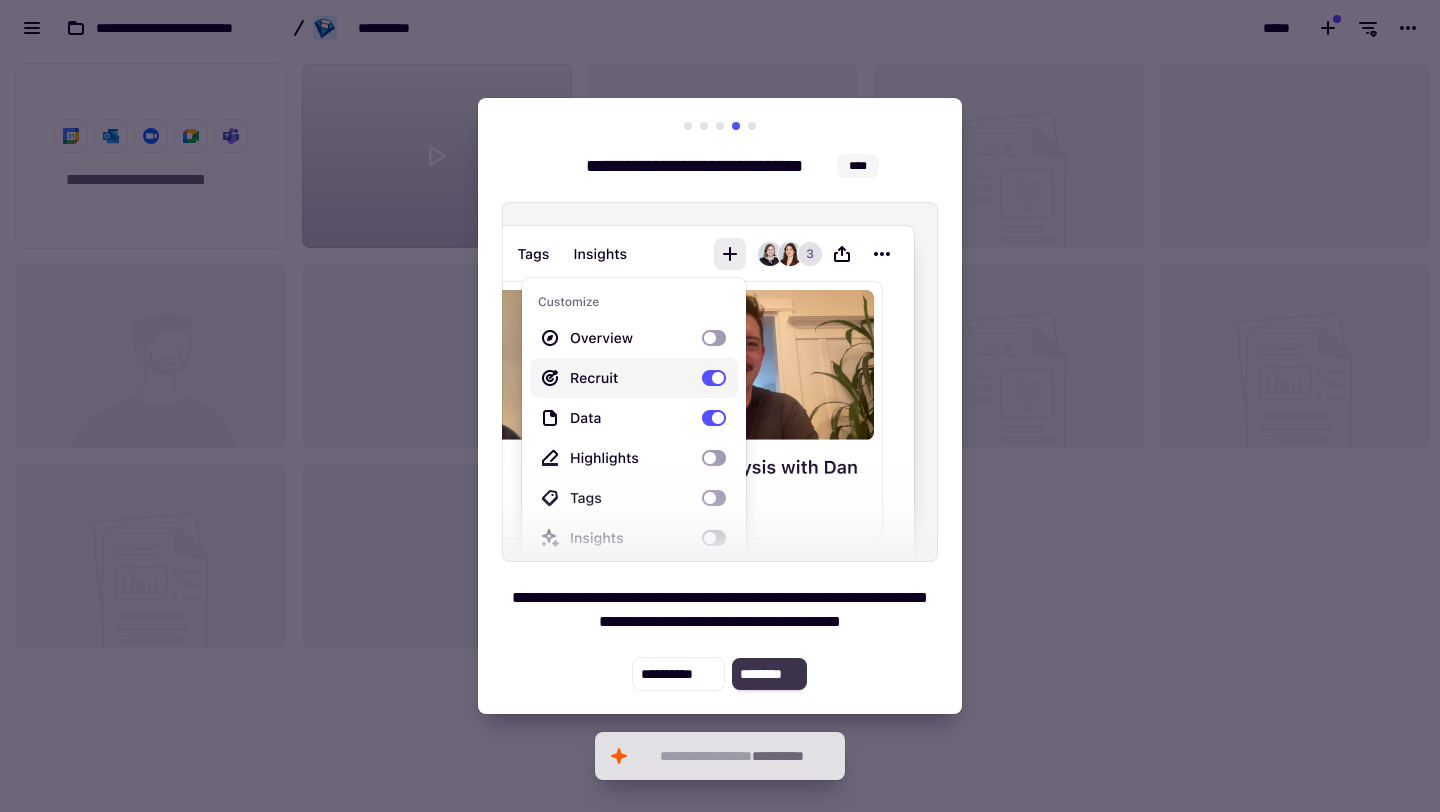 click on "********" 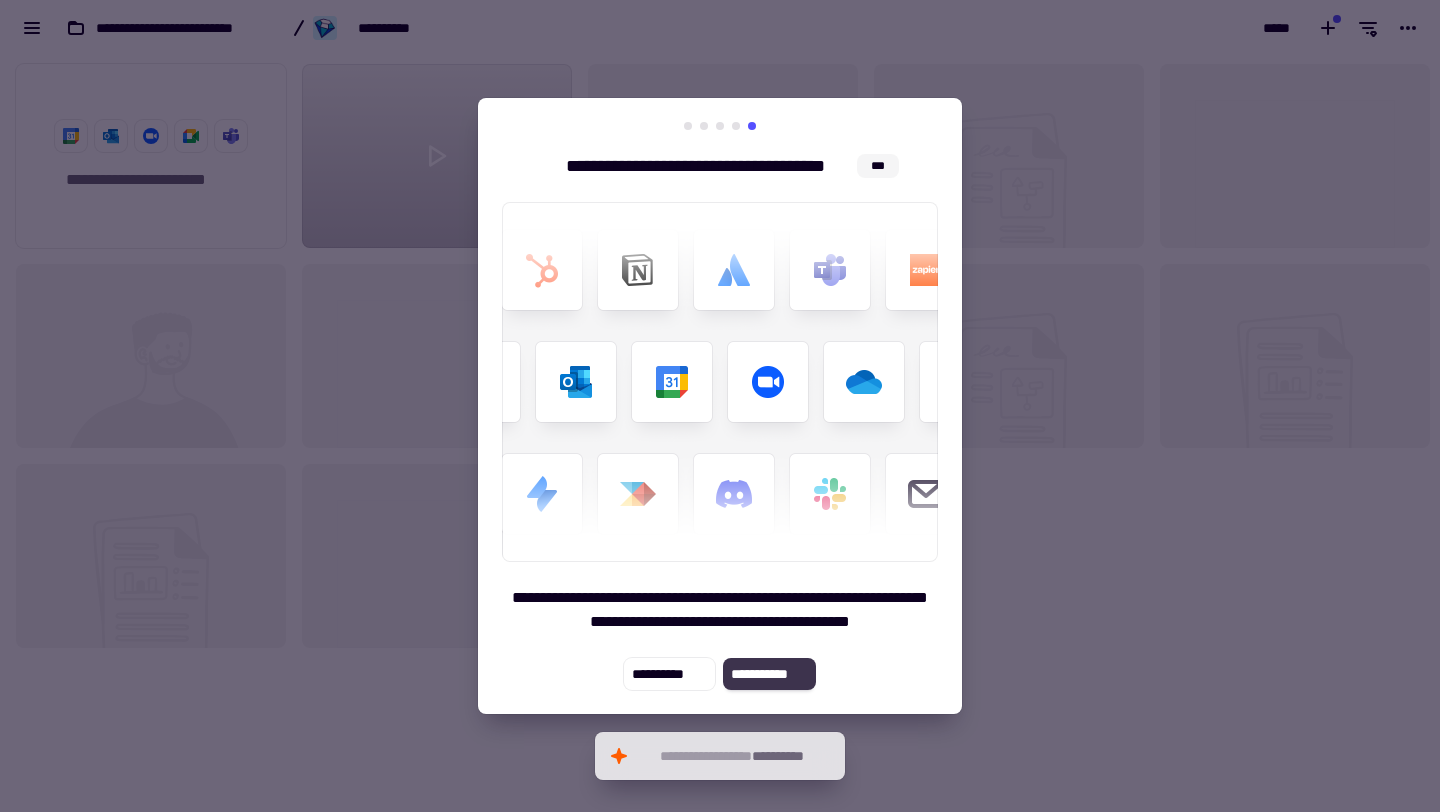 click on "**********" 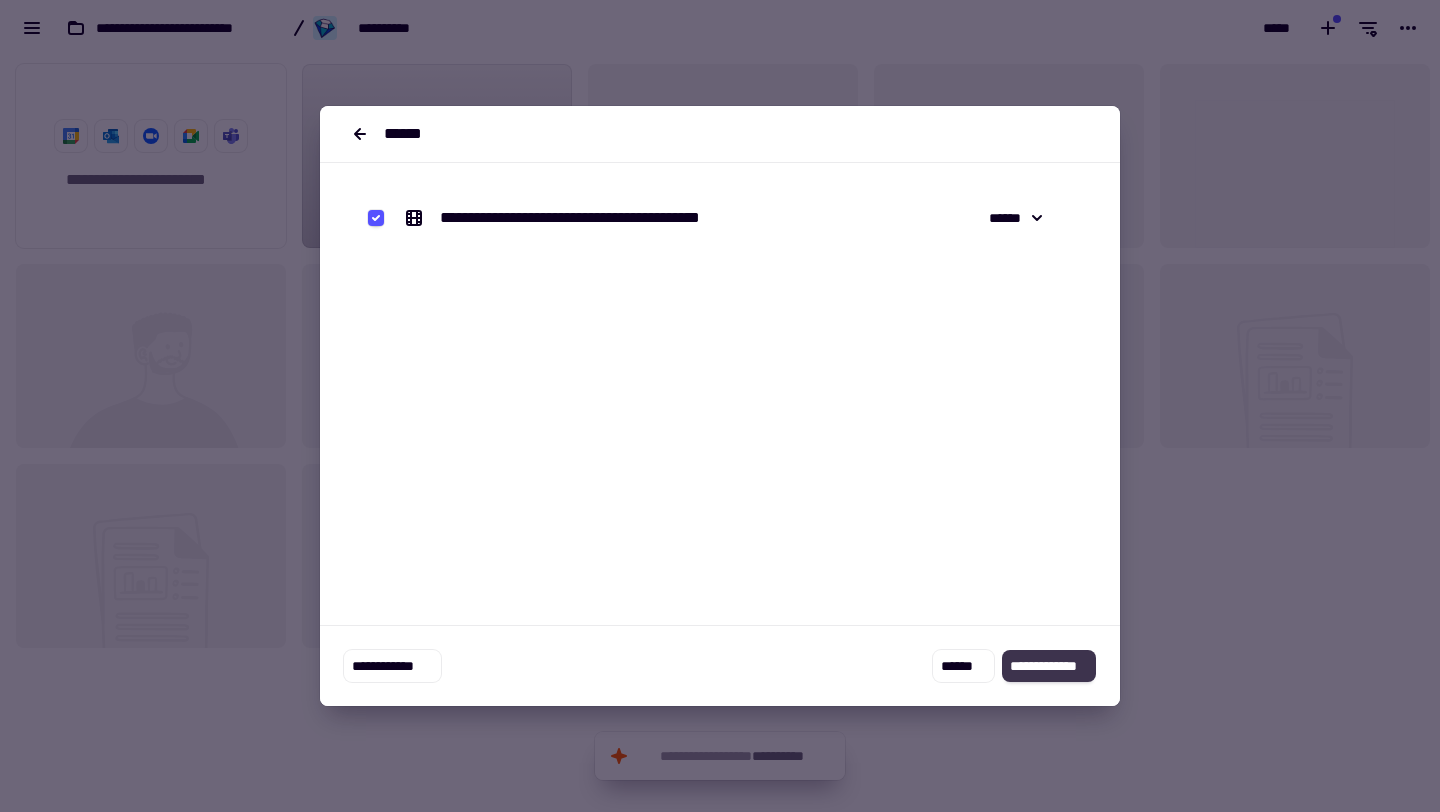 click on "**********" 